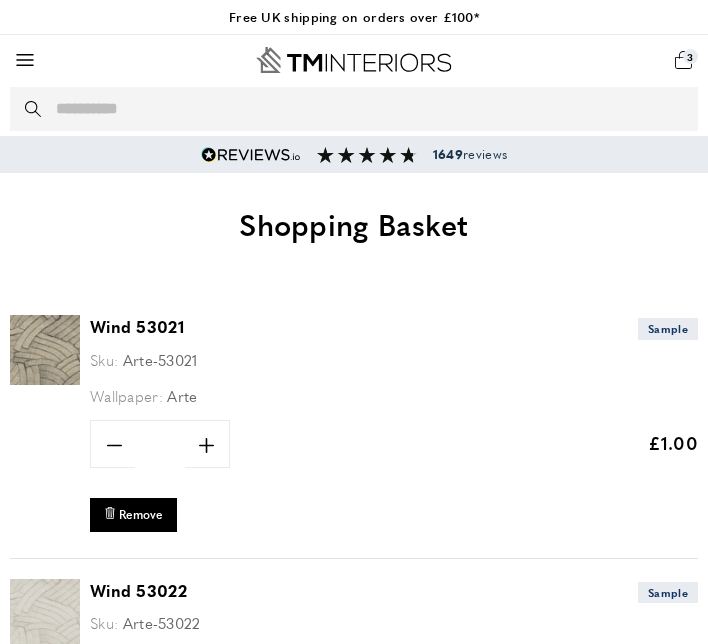 scroll, scrollTop: 0, scrollLeft: 0, axis: both 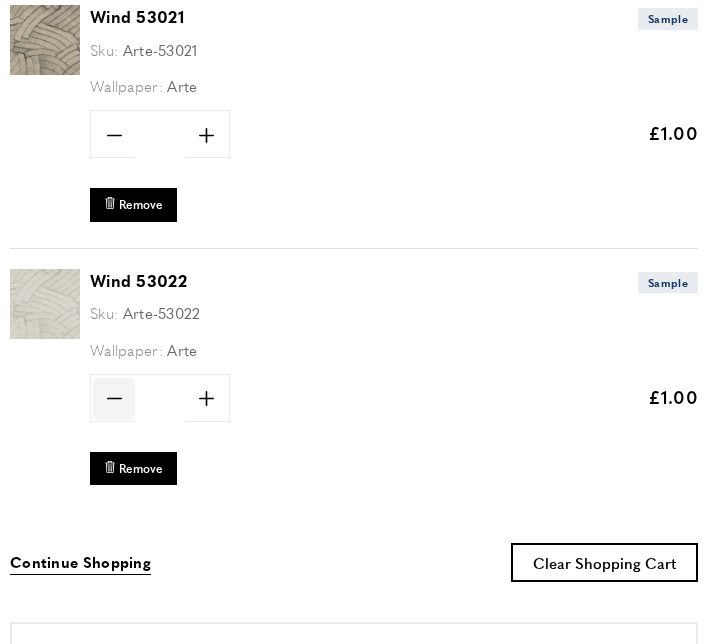 click on "minus" at bounding box center (114, 399) 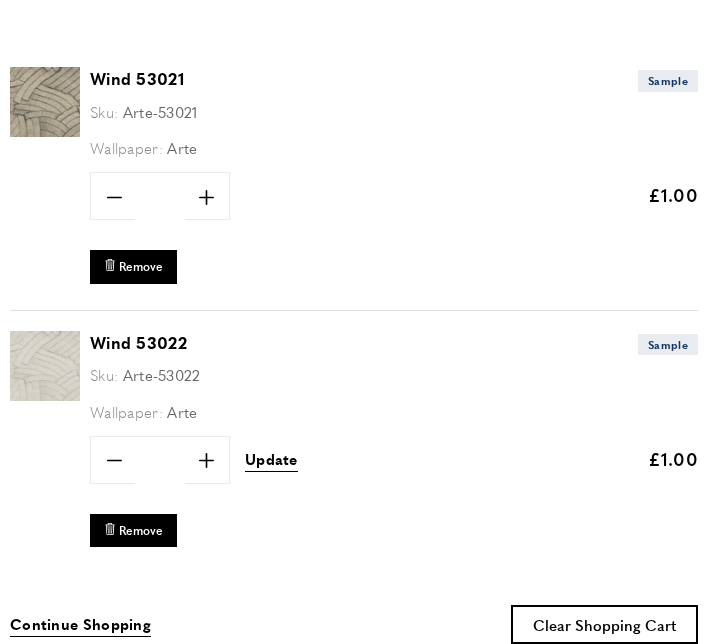 scroll, scrollTop: 250, scrollLeft: 0, axis: vertical 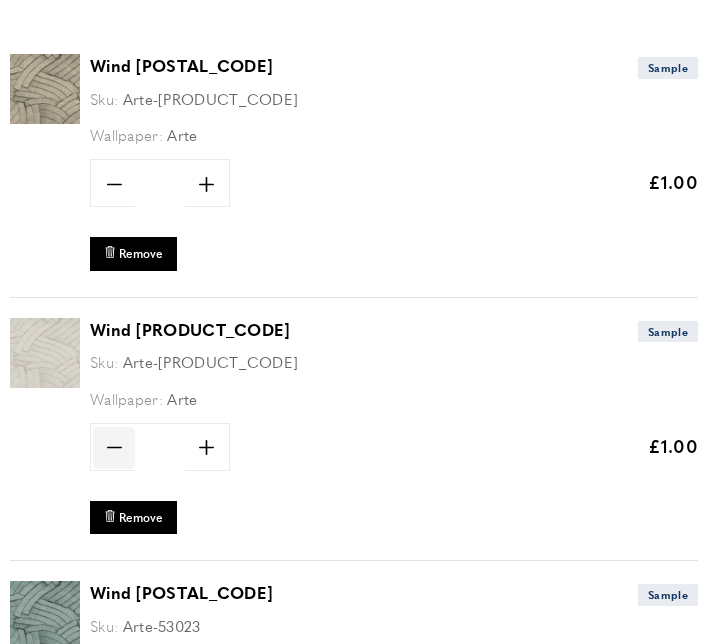 click on "minus" 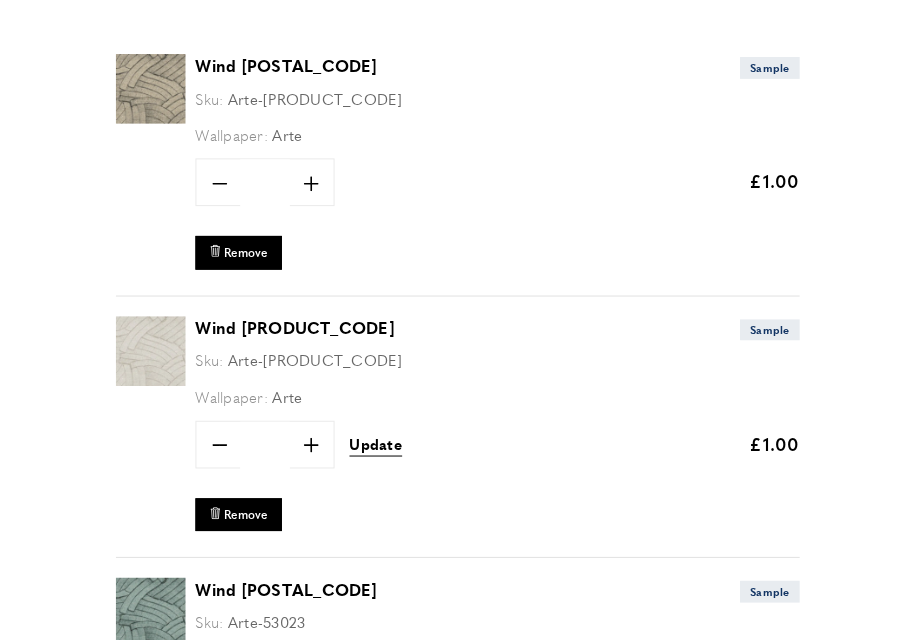scroll, scrollTop: 0, scrollLeft: 8024, axis: horizontal 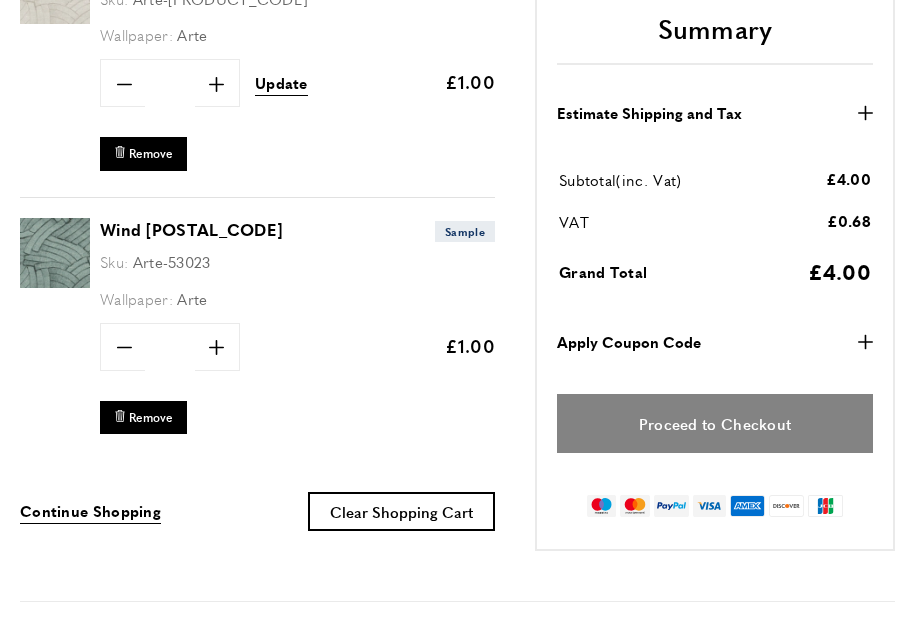click on "Proceed to Checkout" at bounding box center [715, 423] 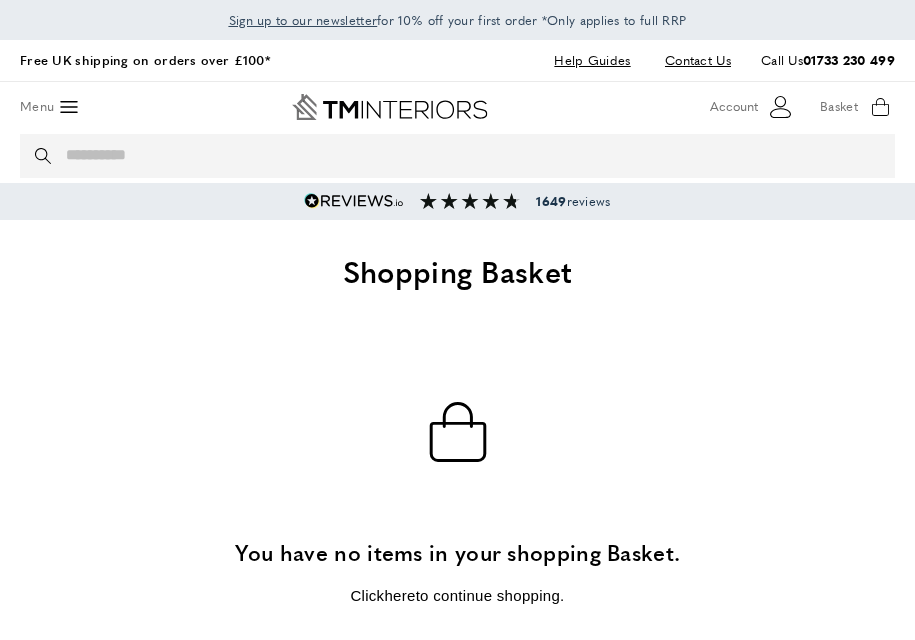 scroll, scrollTop: 0, scrollLeft: 0, axis: both 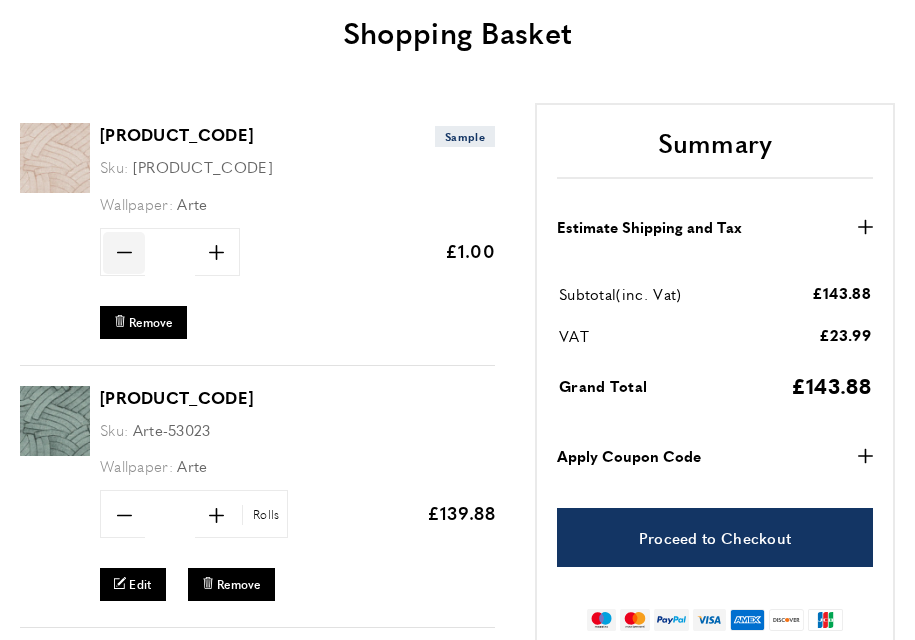 click on "minus" 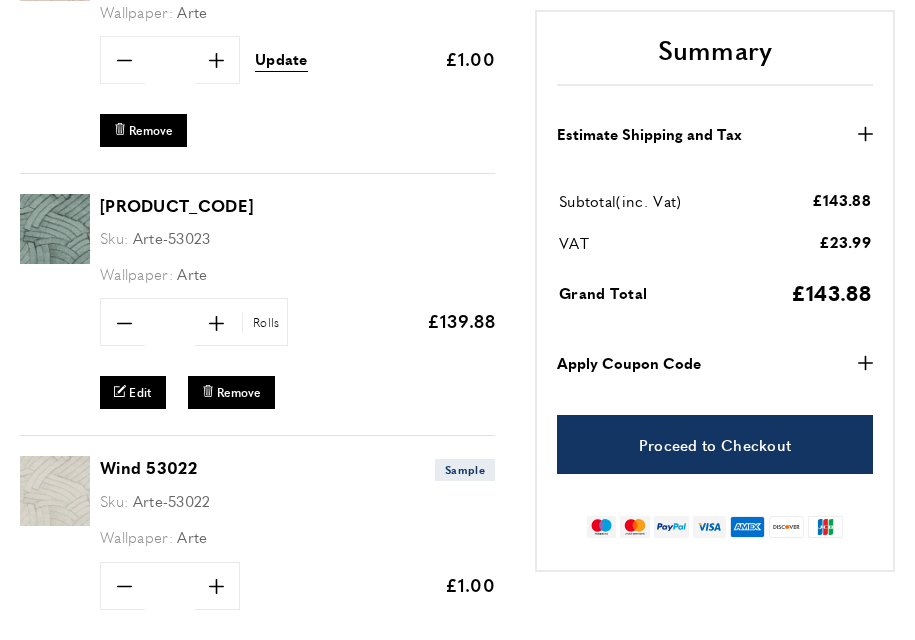 scroll, scrollTop: 433, scrollLeft: 0, axis: vertical 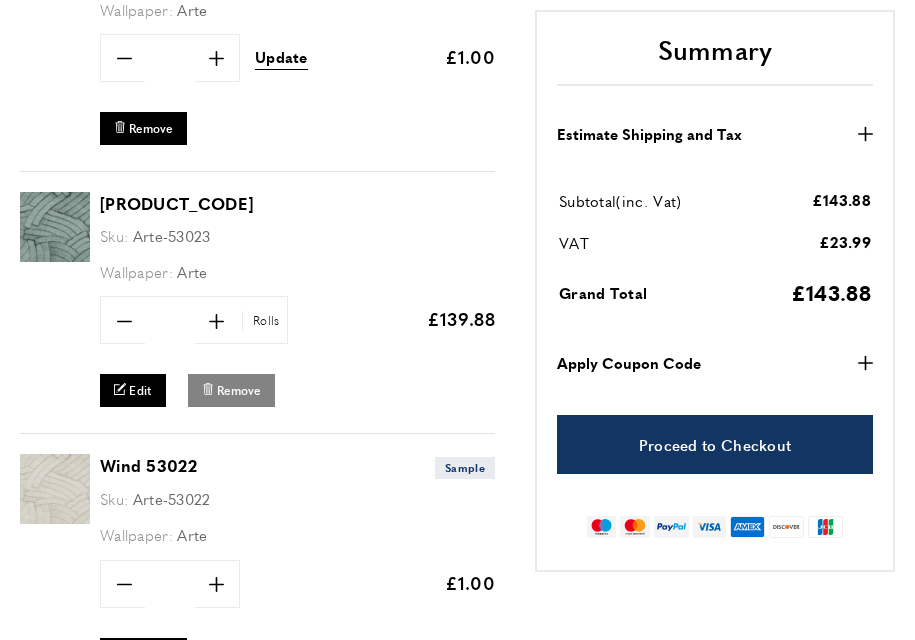 click on "Remove" at bounding box center (239, 390) 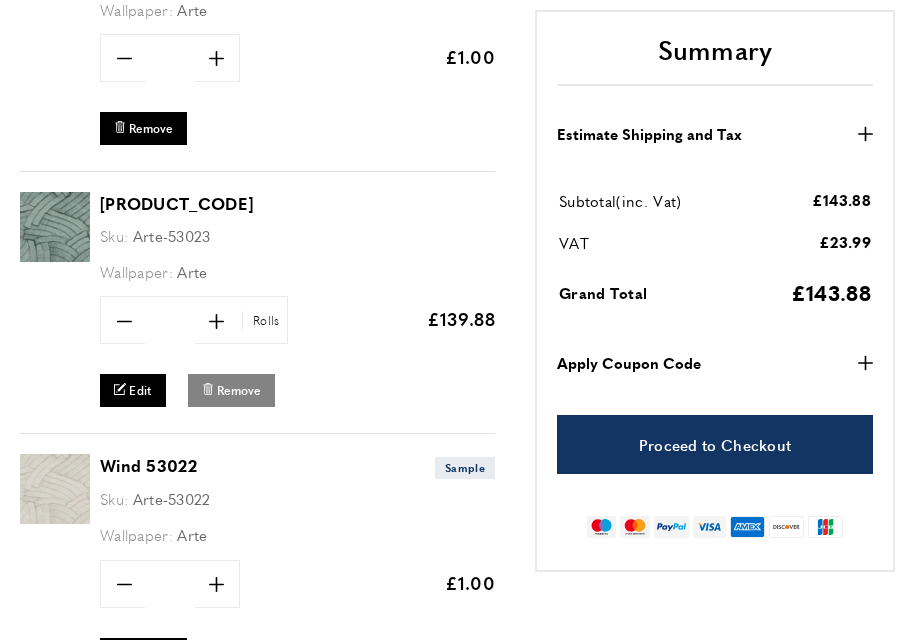 scroll, scrollTop: 0, scrollLeft: 329, axis: horizontal 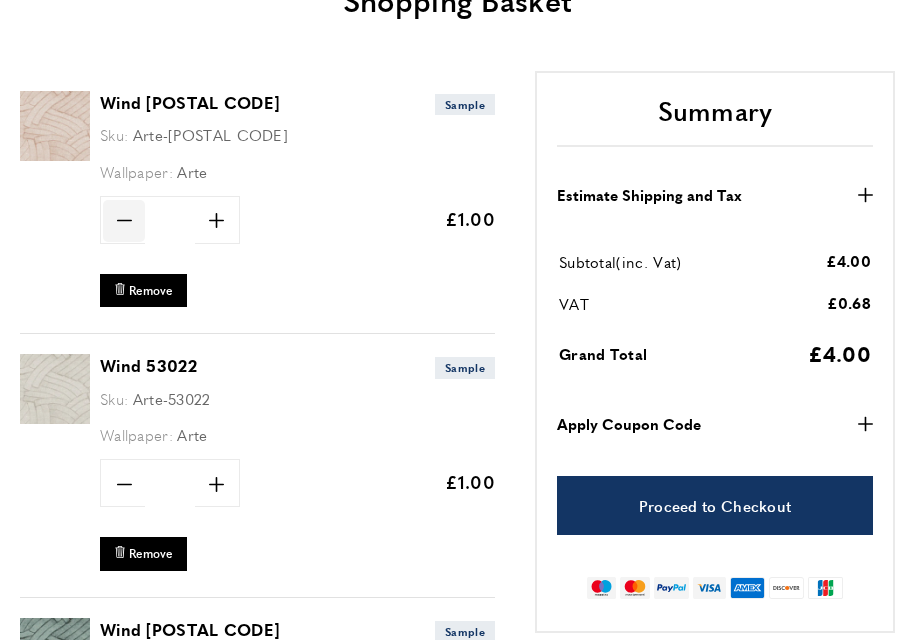 click on "minus" 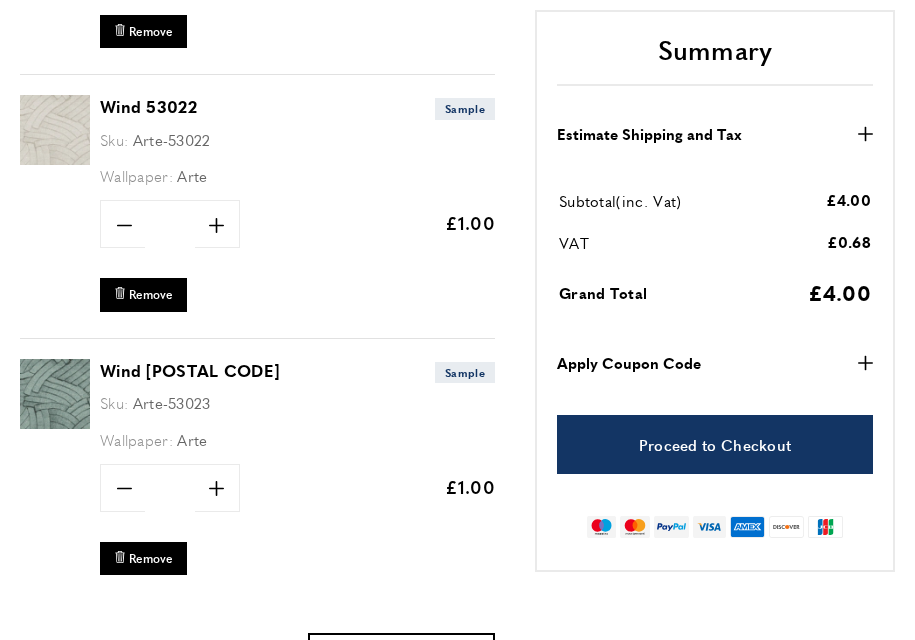 scroll, scrollTop: 547, scrollLeft: 0, axis: vertical 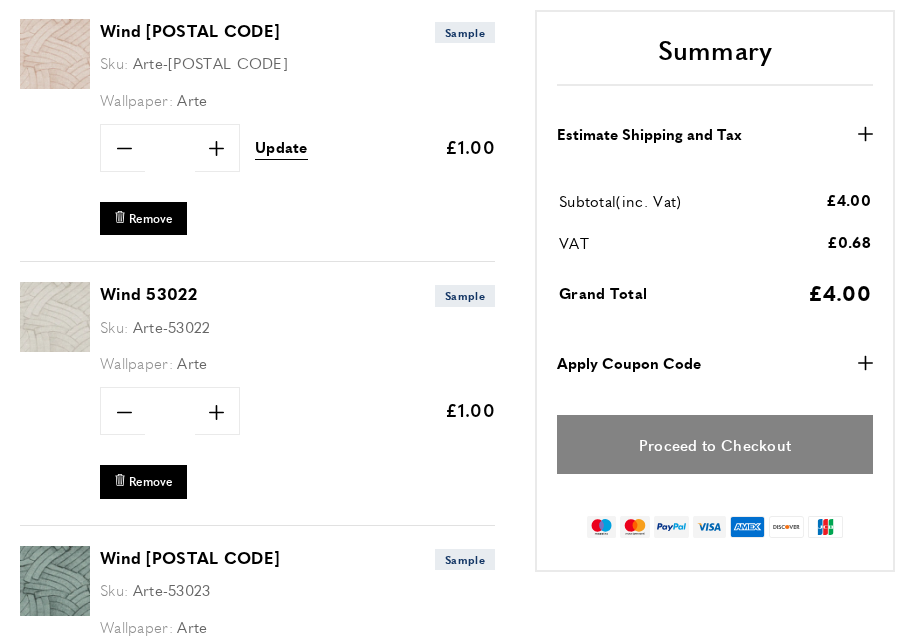 click on "Proceed to Checkout" at bounding box center (715, 445) 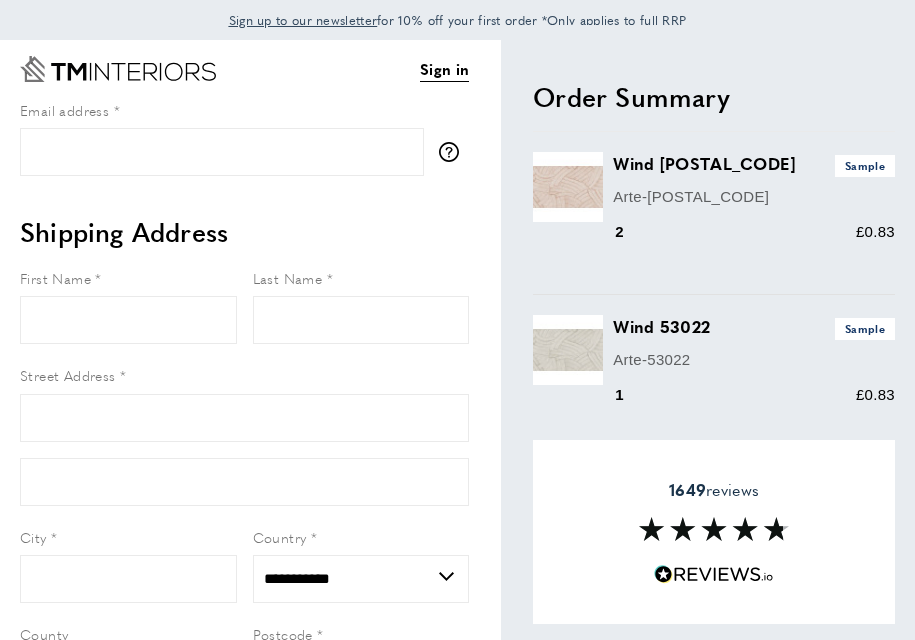 select on "**" 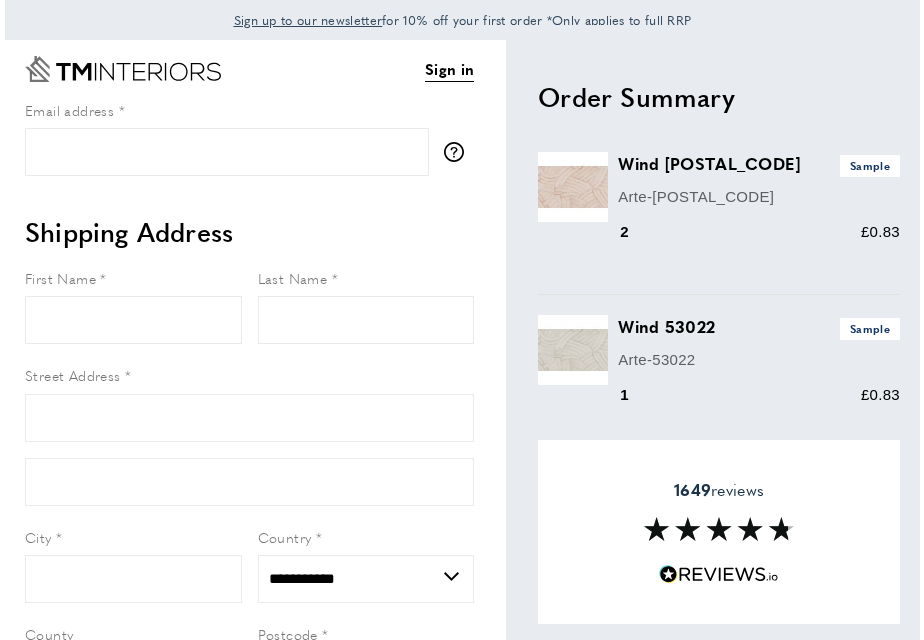 scroll, scrollTop: 0, scrollLeft: 0, axis: both 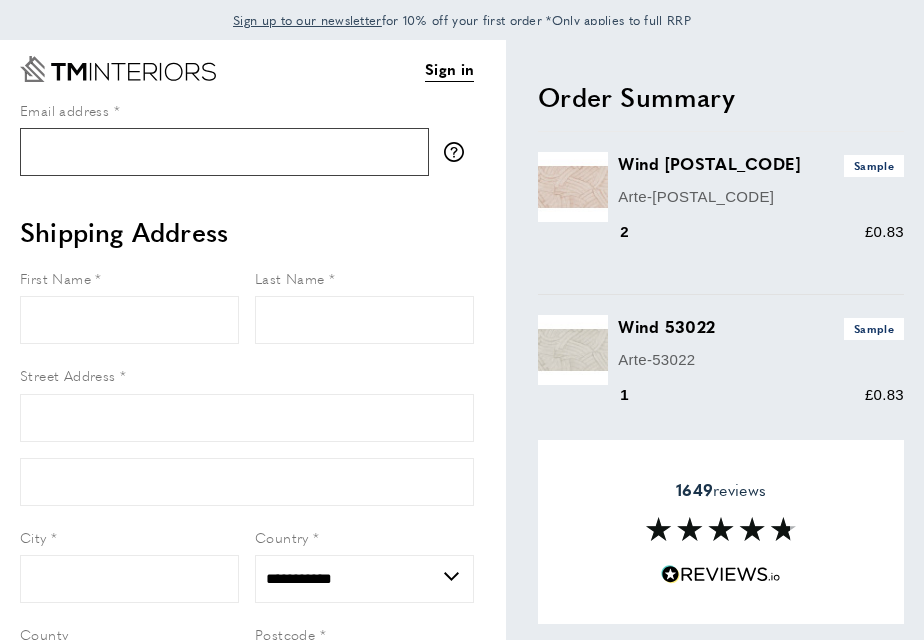 click on "Email address" at bounding box center (224, 152) 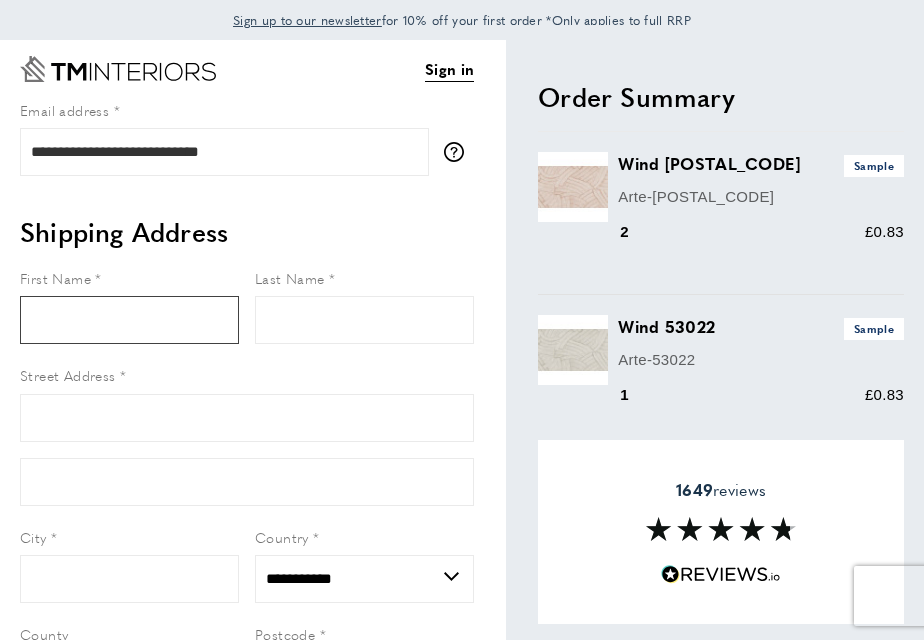 click on "First Name" at bounding box center [129, 320] 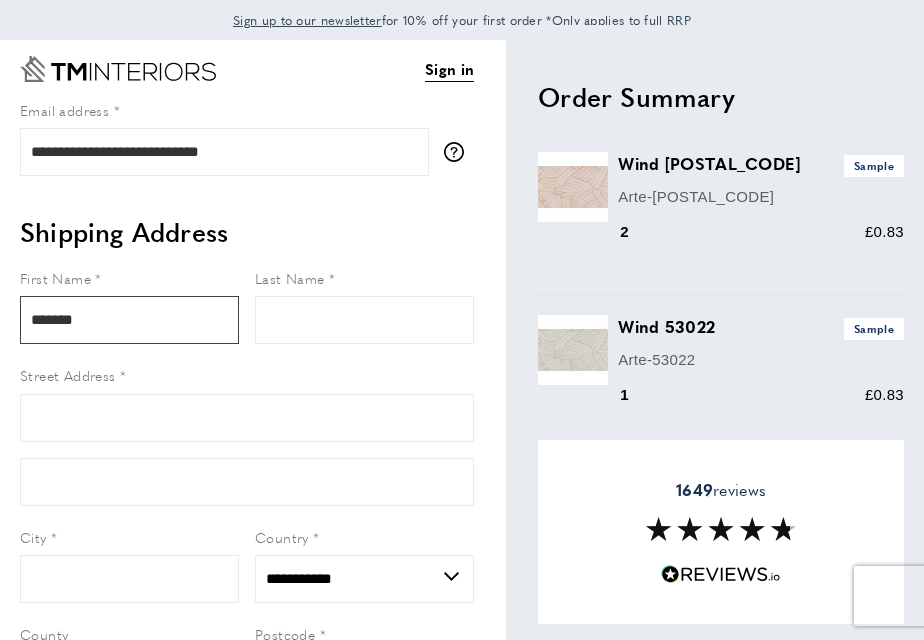 type on "*******" 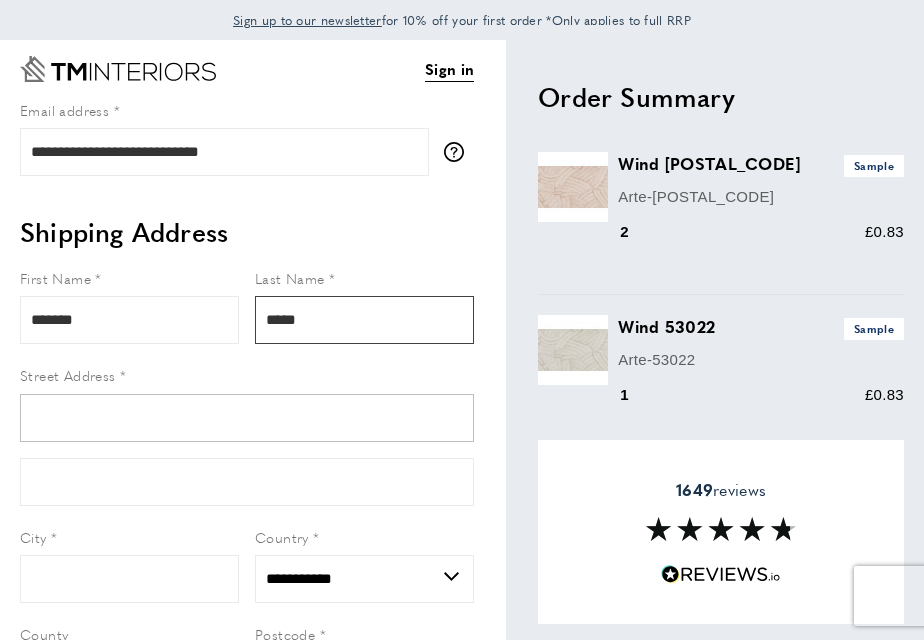 type on "*****" 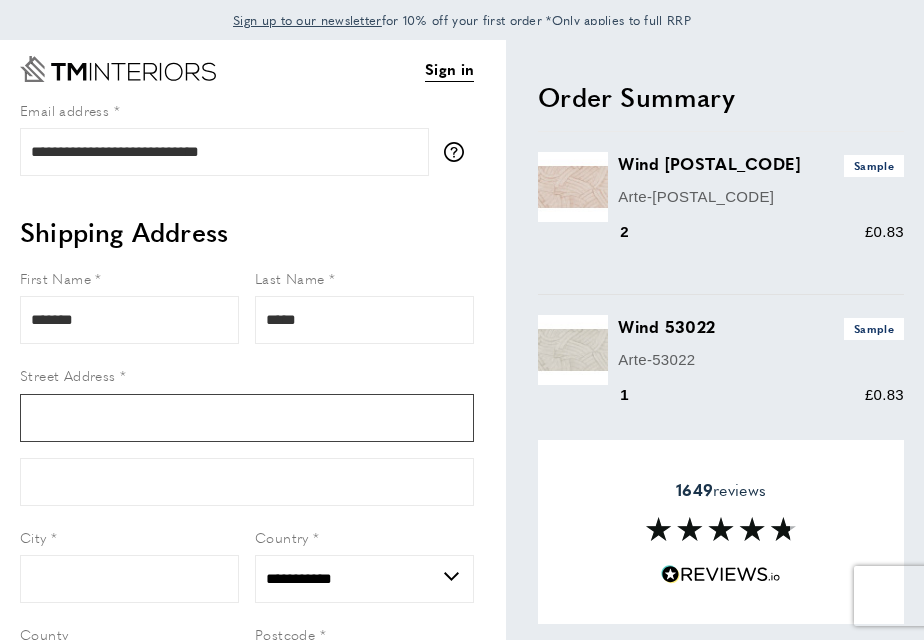 click on "Street Address" at bounding box center (247, 418) 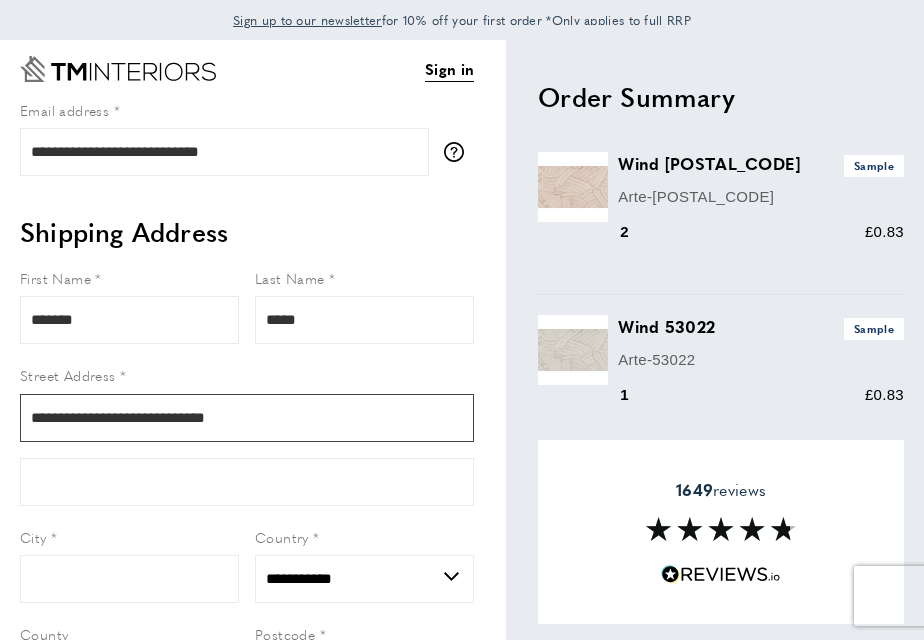 type on "**********" 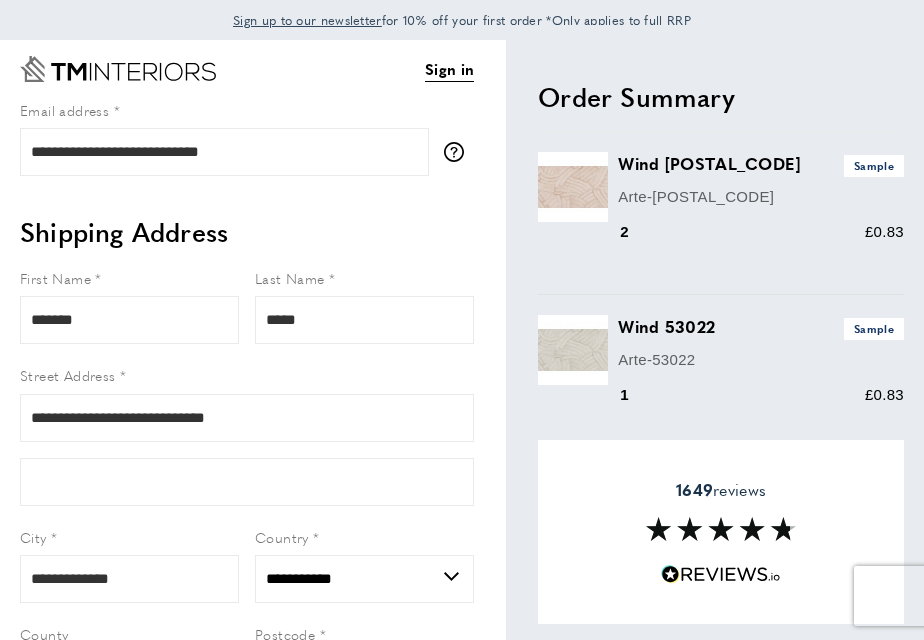 type on "********" 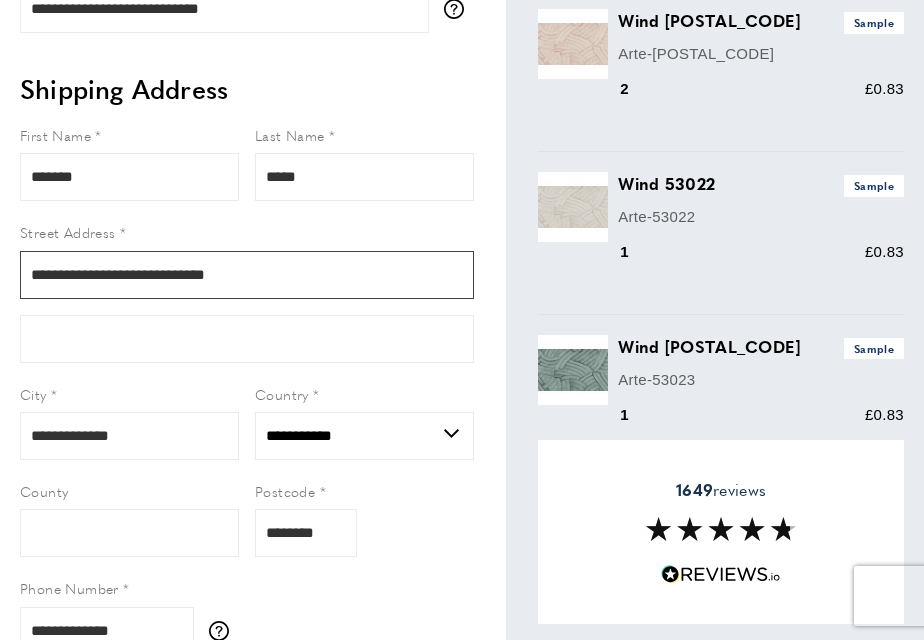 scroll, scrollTop: 146, scrollLeft: 0, axis: vertical 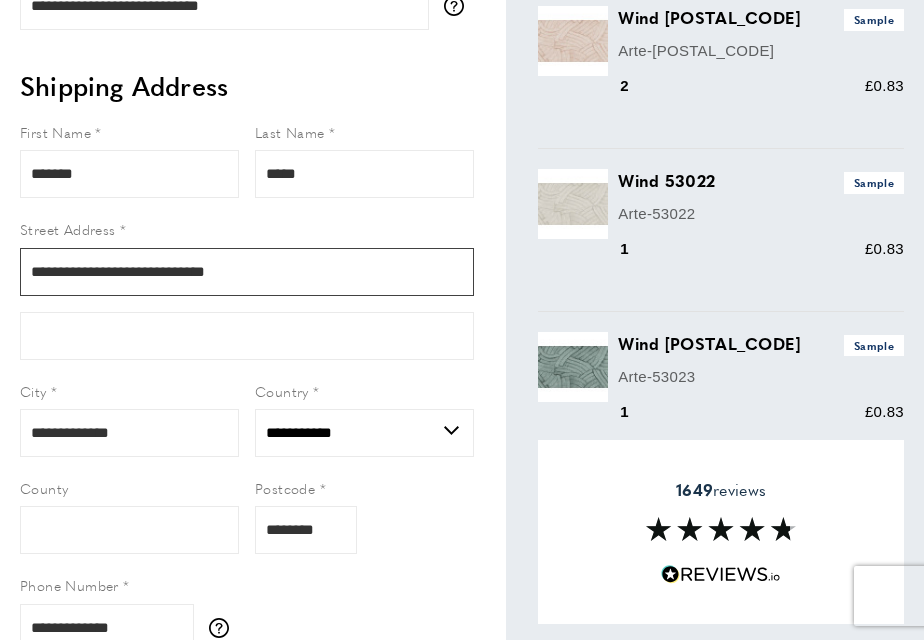 click on "**********" at bounding box center (247, 272) 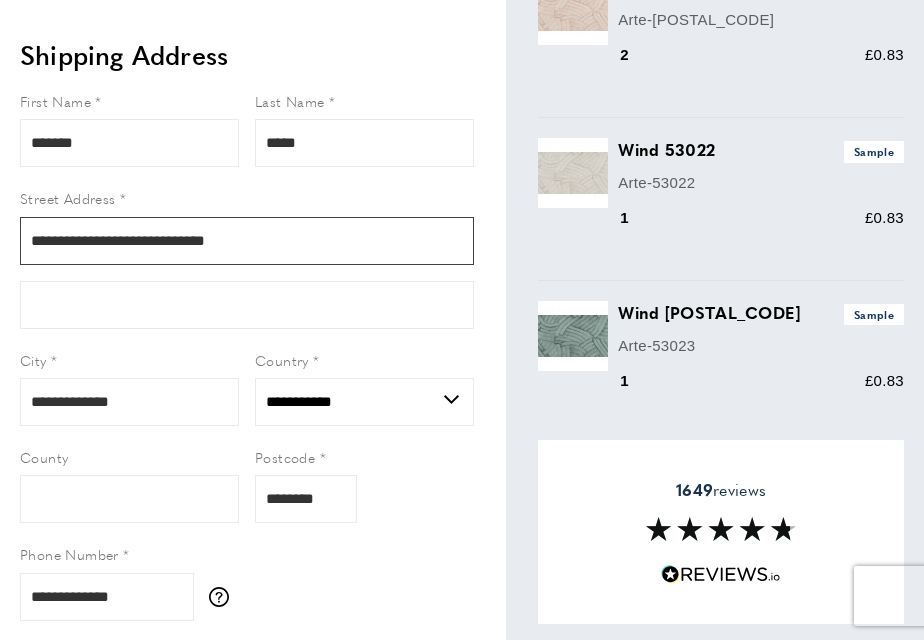 scroll, scrollTop: 191, scrollLeft: 0, axis: vertical 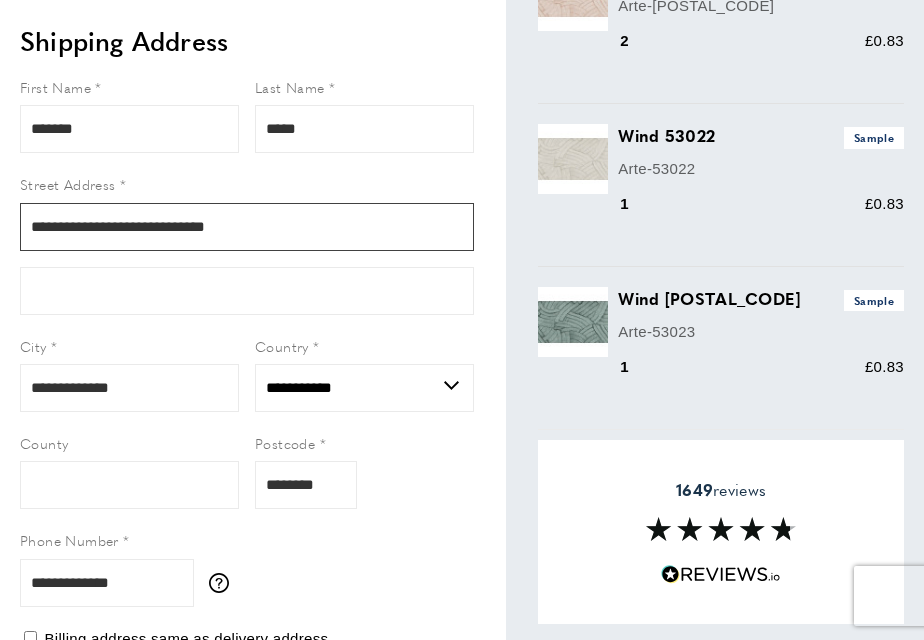drag, startPoint x: 259, startPoint y: 223, endPoint x: -8, endPoint y: 255, distance: 268.91077 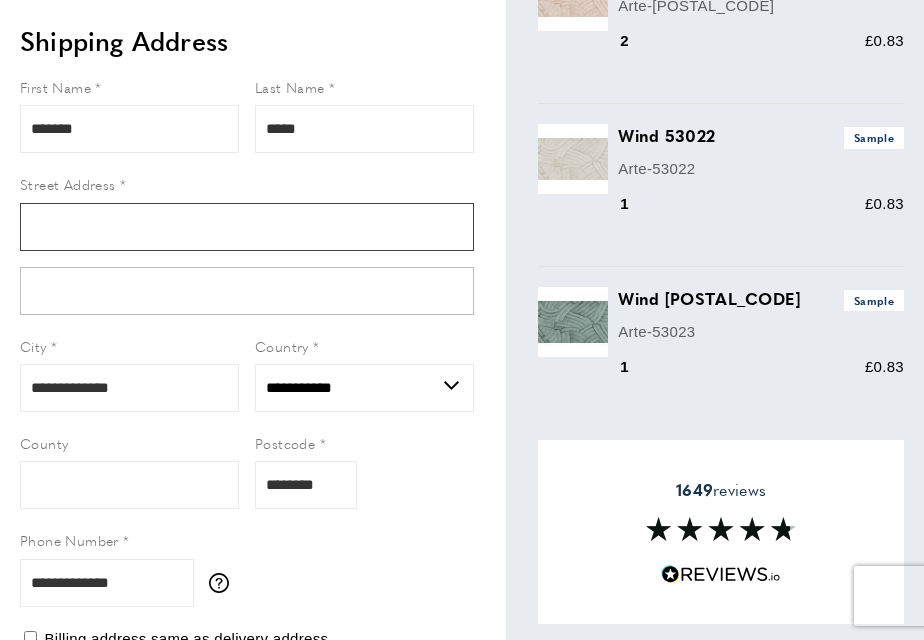 type 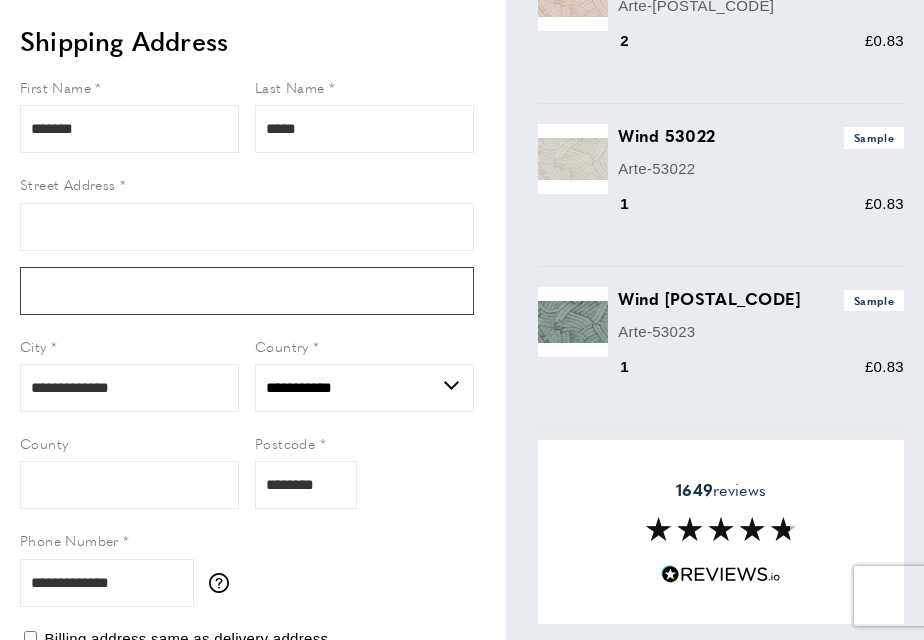 click on "Form field" at bounding box center [247, 291] 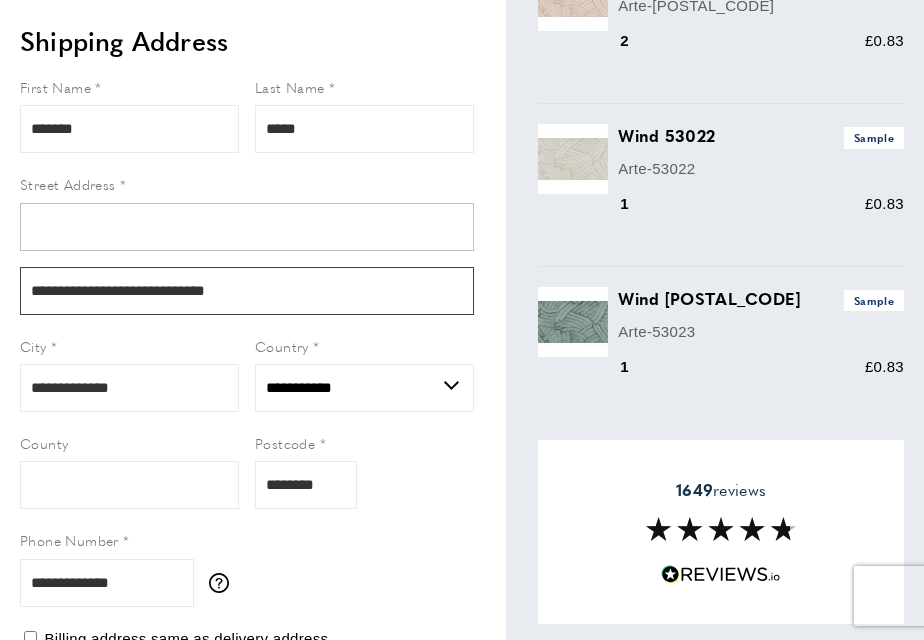 type on "**********" 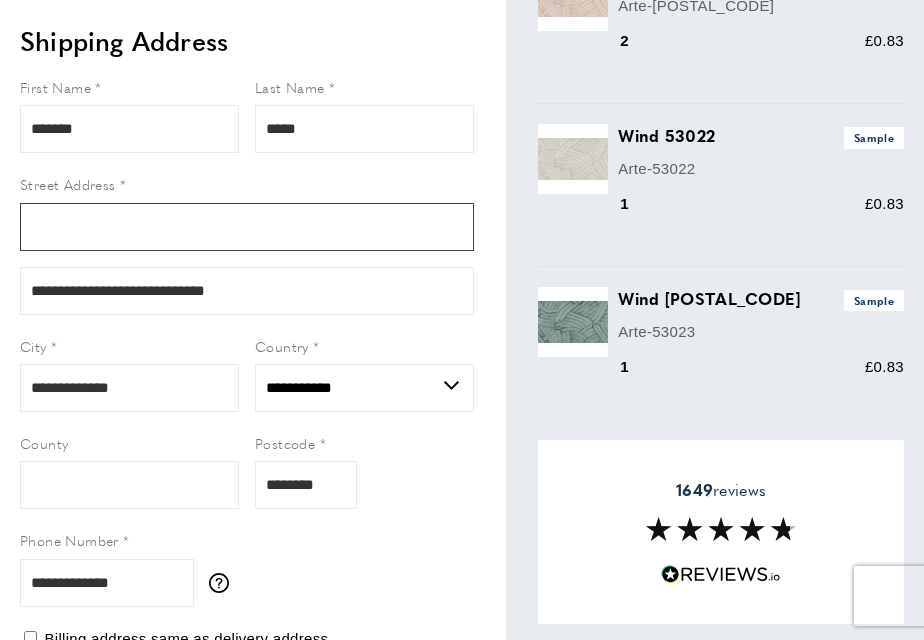 click on "Street Address" at bounding box center (247, 227) 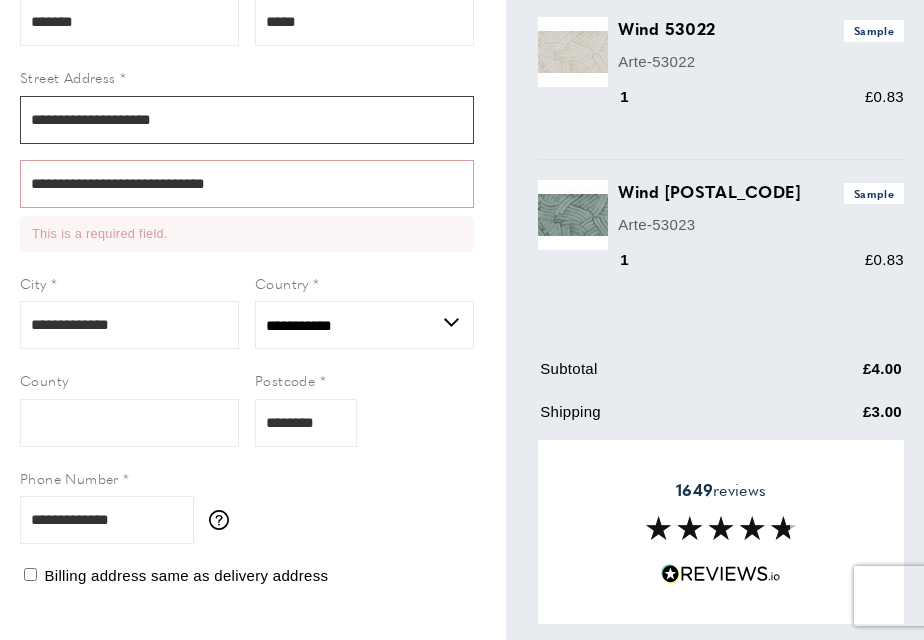 scroll, scrollTop: 304, scrollLeft: 0, axis: vertical 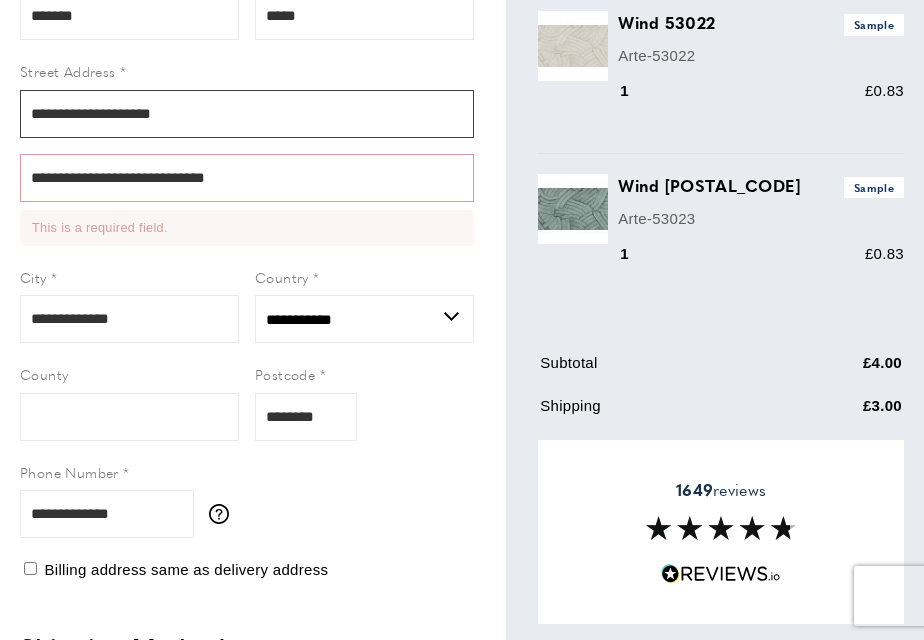 type on "**********" 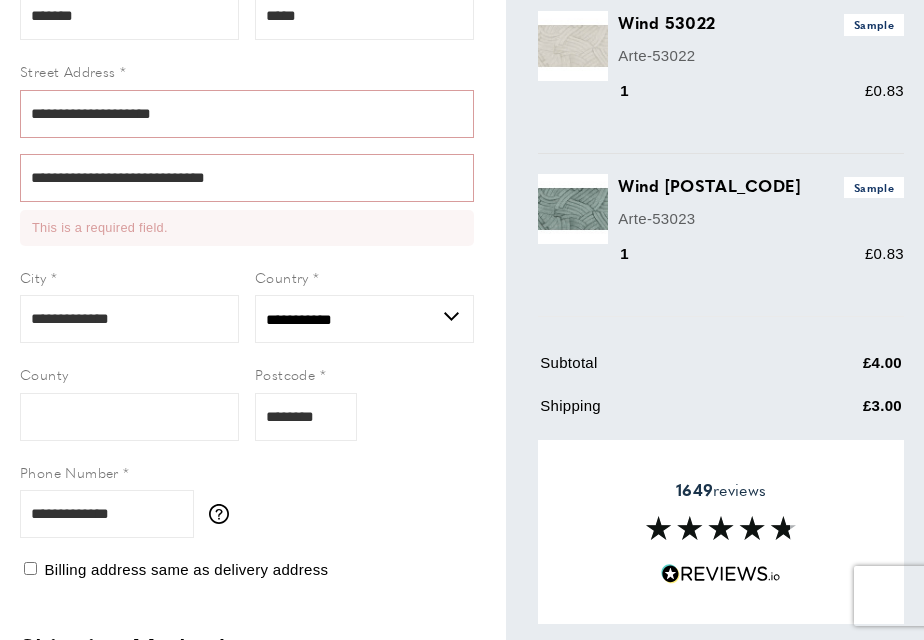 click on "This is a required field." at bounding box center (247, 228) 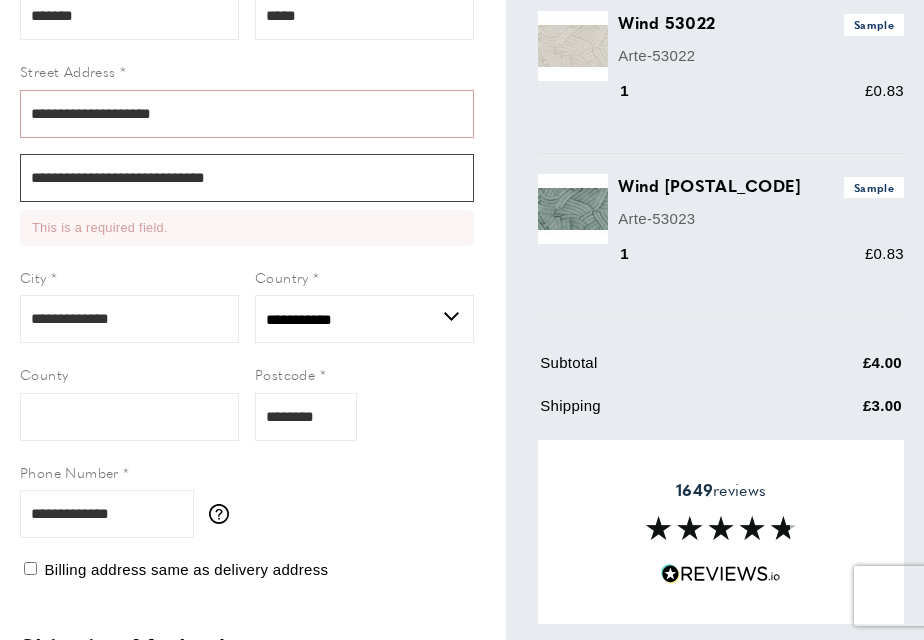 click on "**********" at bounding box center (247, 178) 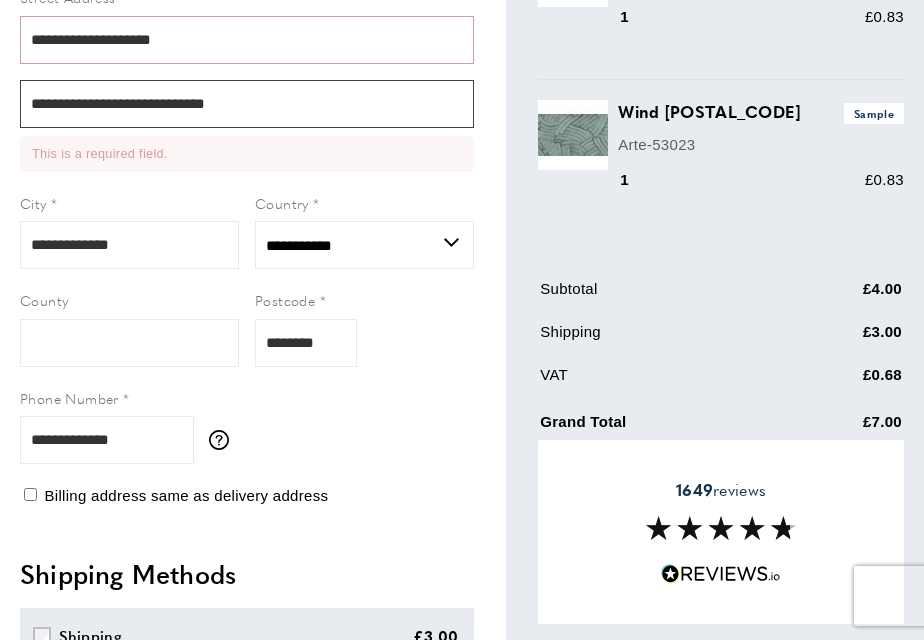 type 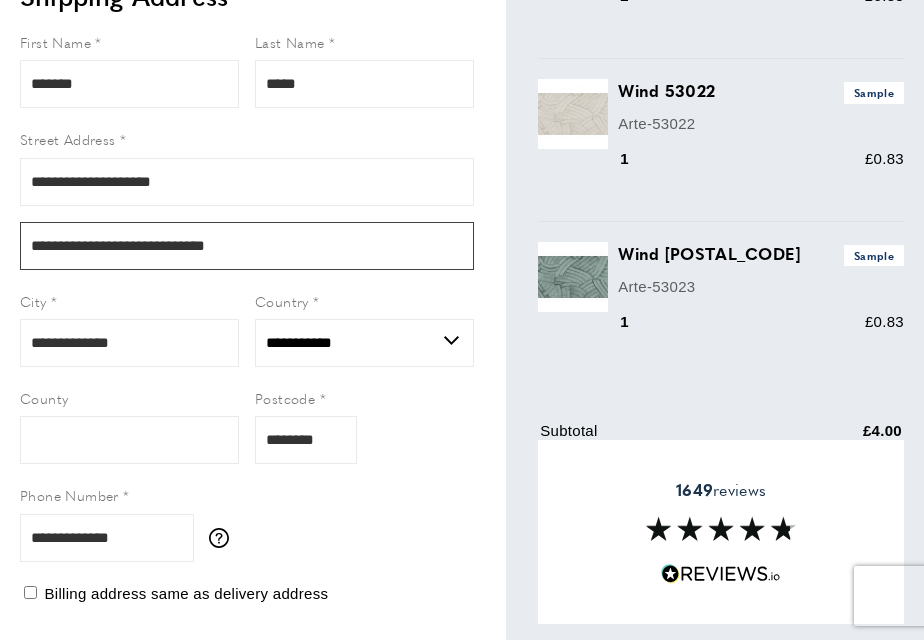 scroll, scrollTop: 6, scrollLeft: 0, axis: vertical 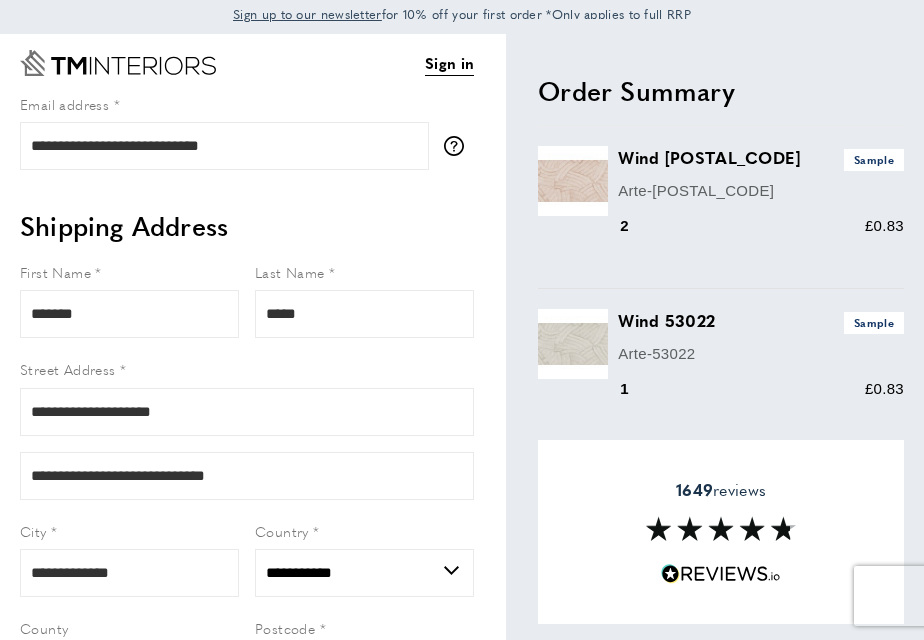 click on "Street Address" at bounding box center [247, 369] 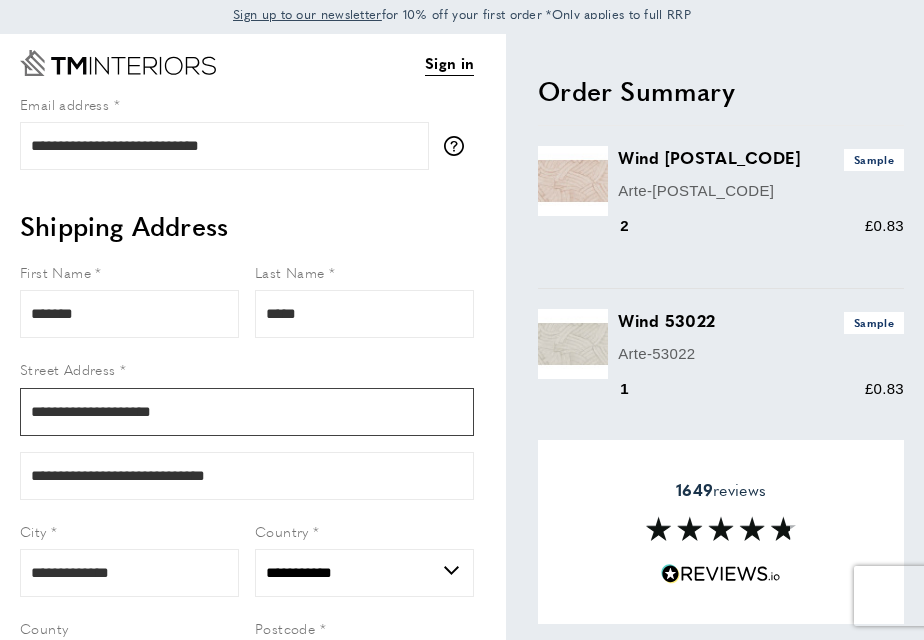 click on "**********" at bounding box center [247, 412] 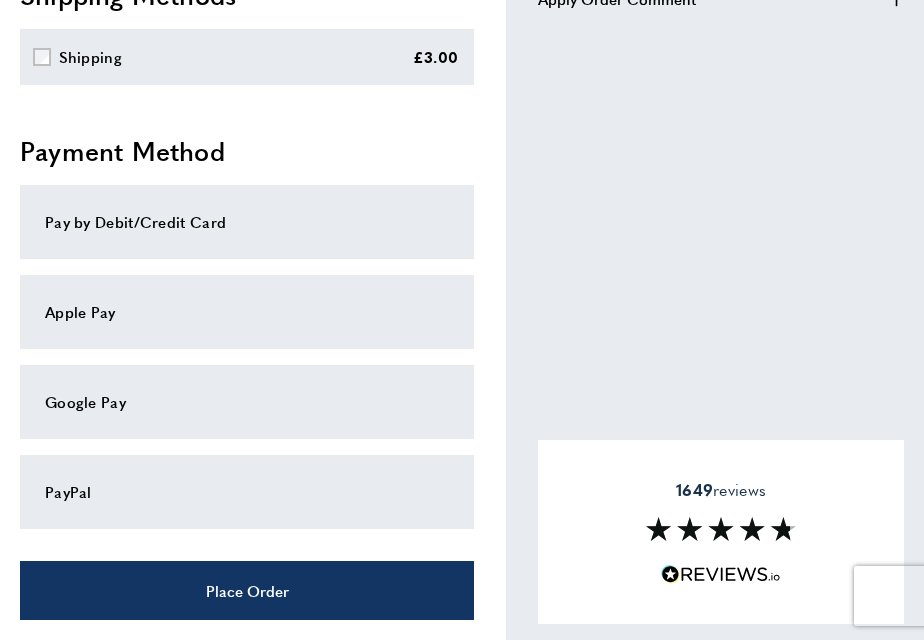 scroll, scrollTop: 915, scrollLeft: 0, axis: vertical 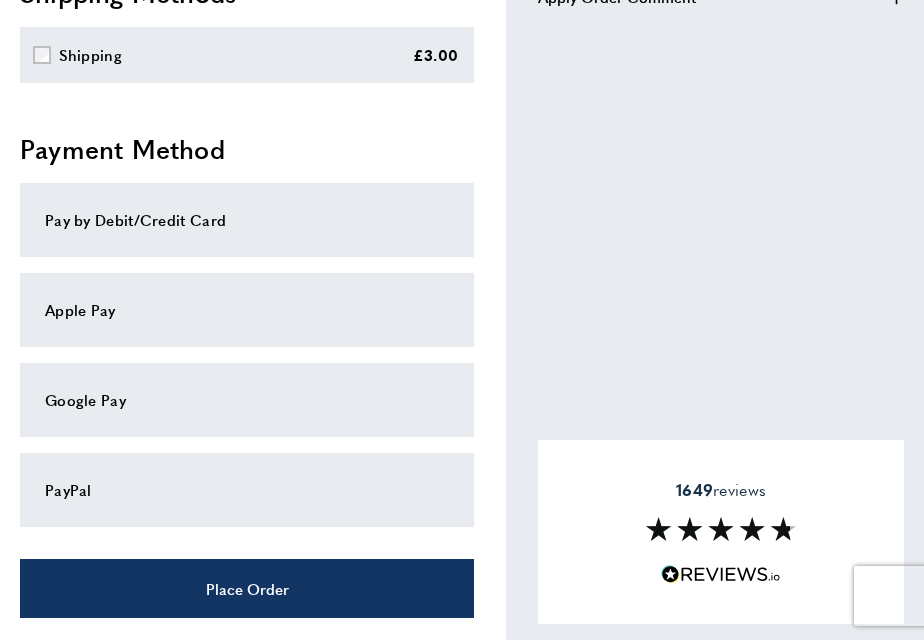 click on "Pay by Debit/Credit Card" at bounding box center (247, 220) 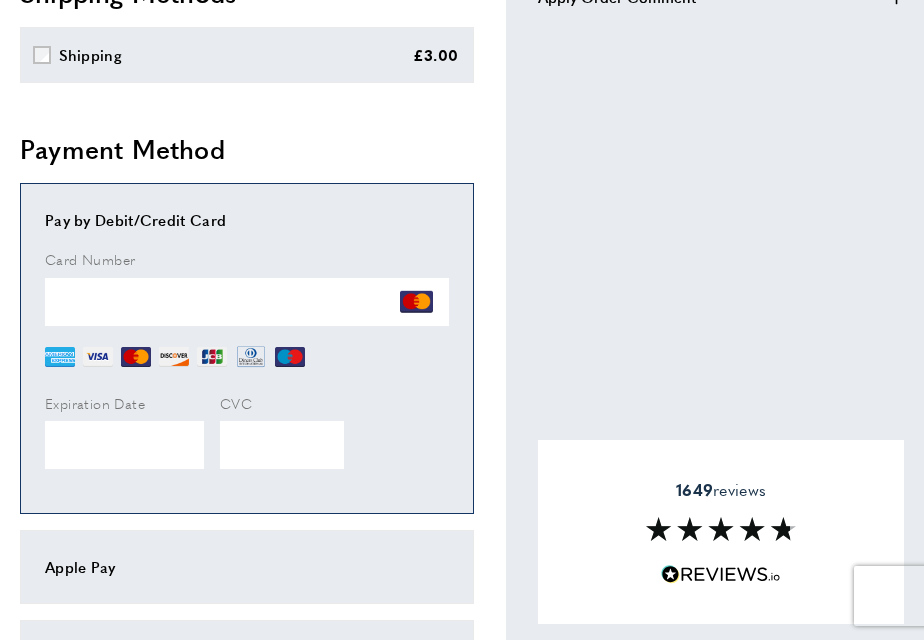 click on "Order Summary
cross
Wind 53020
Sample
Arte-53020
2" at bounding box center [705, 82] 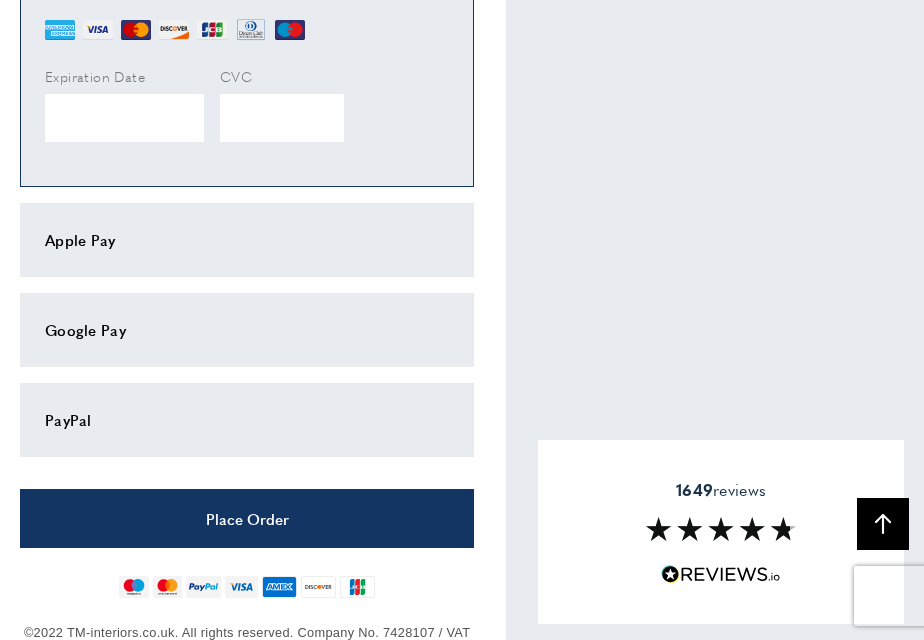 scroll, scrollTop: 1244, scrollLeft: 0, axis: vertical 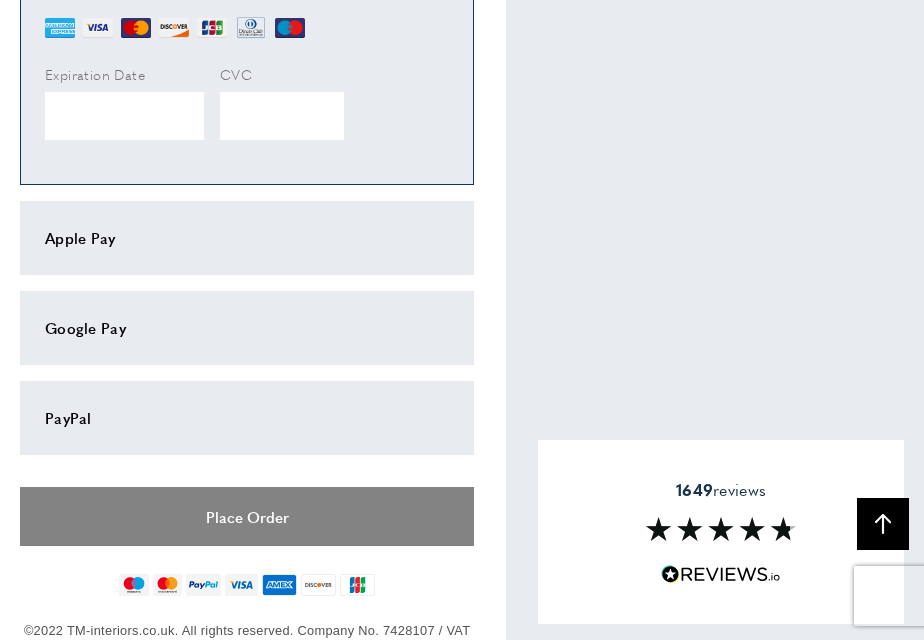 click on "Place Order" at bounding box center (247, 516) 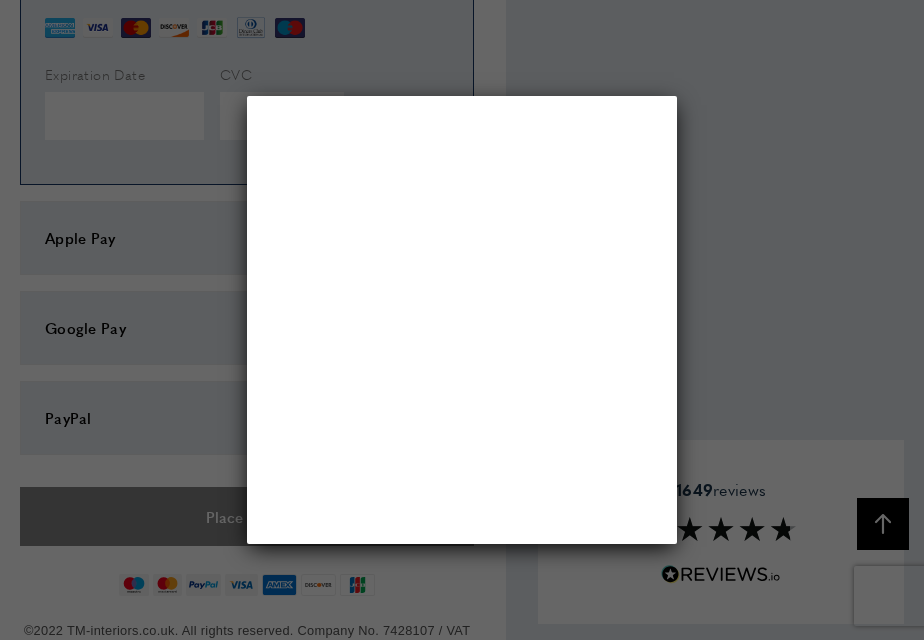 scroll, scrollTop: 0, scrollLeft: 0, axis: both 